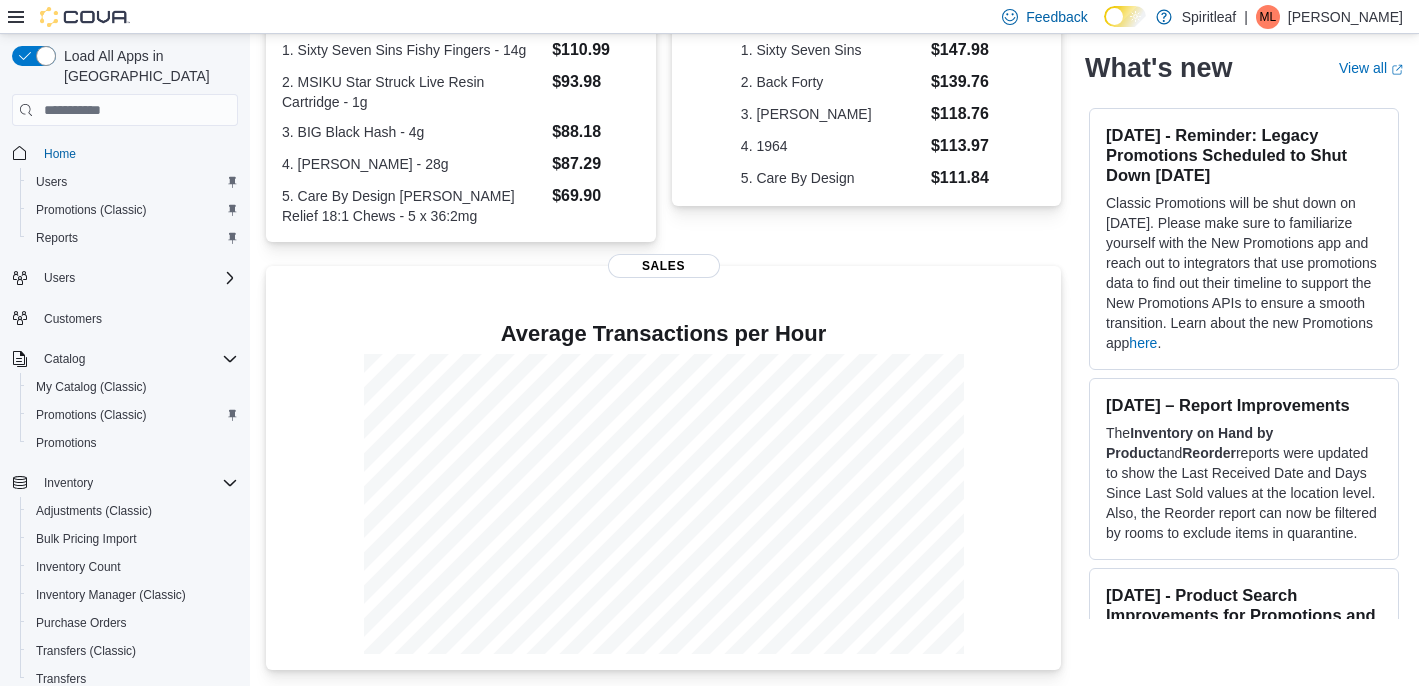 scroll, scrollTop: 0, scrollLeft: 0, axis: both 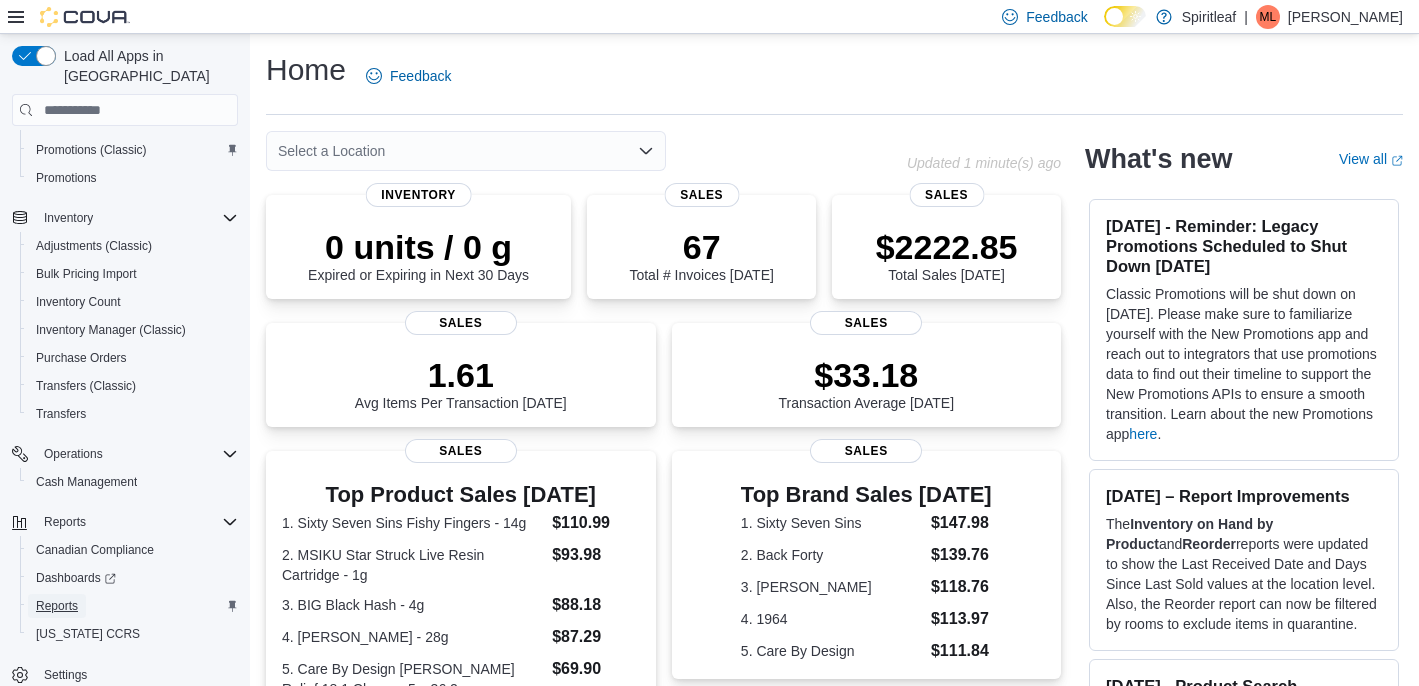 click on "Reports" at bounding box center [57, 606] 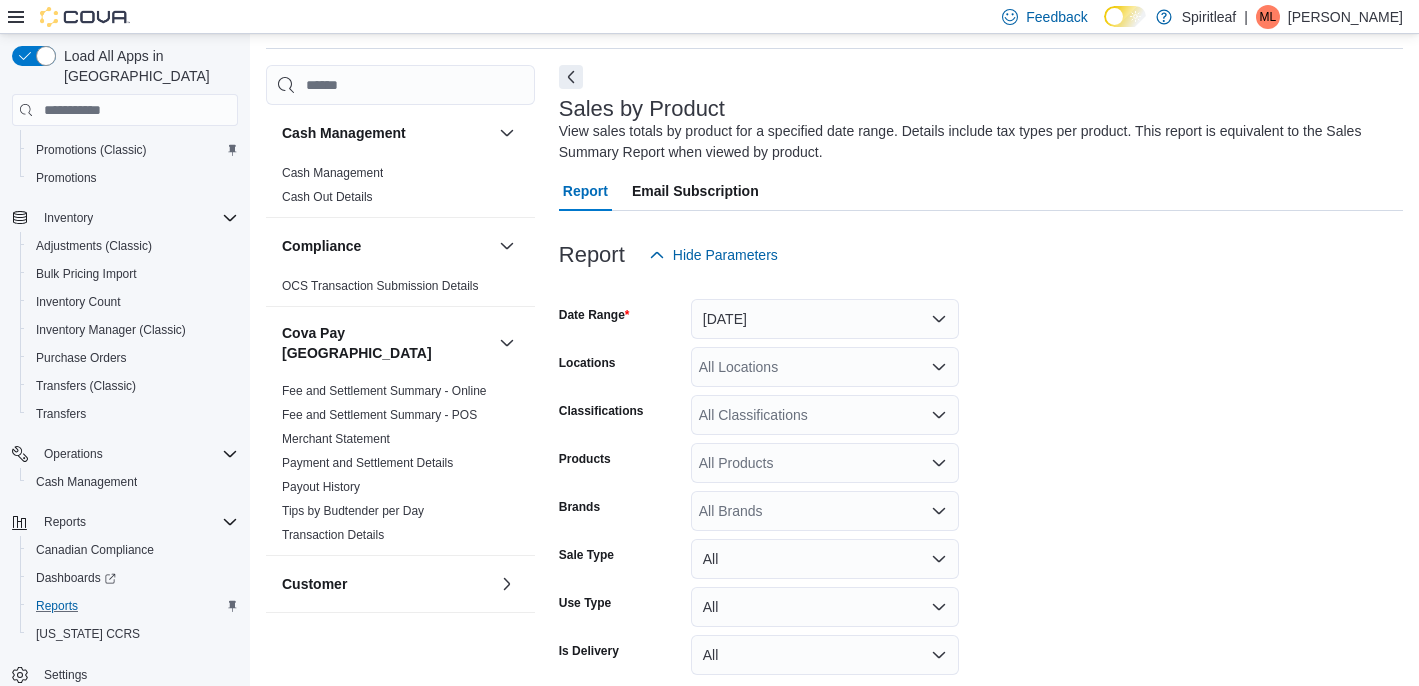 scroll, scrollTop: 67, scrollLeft: 0, axis: vertical 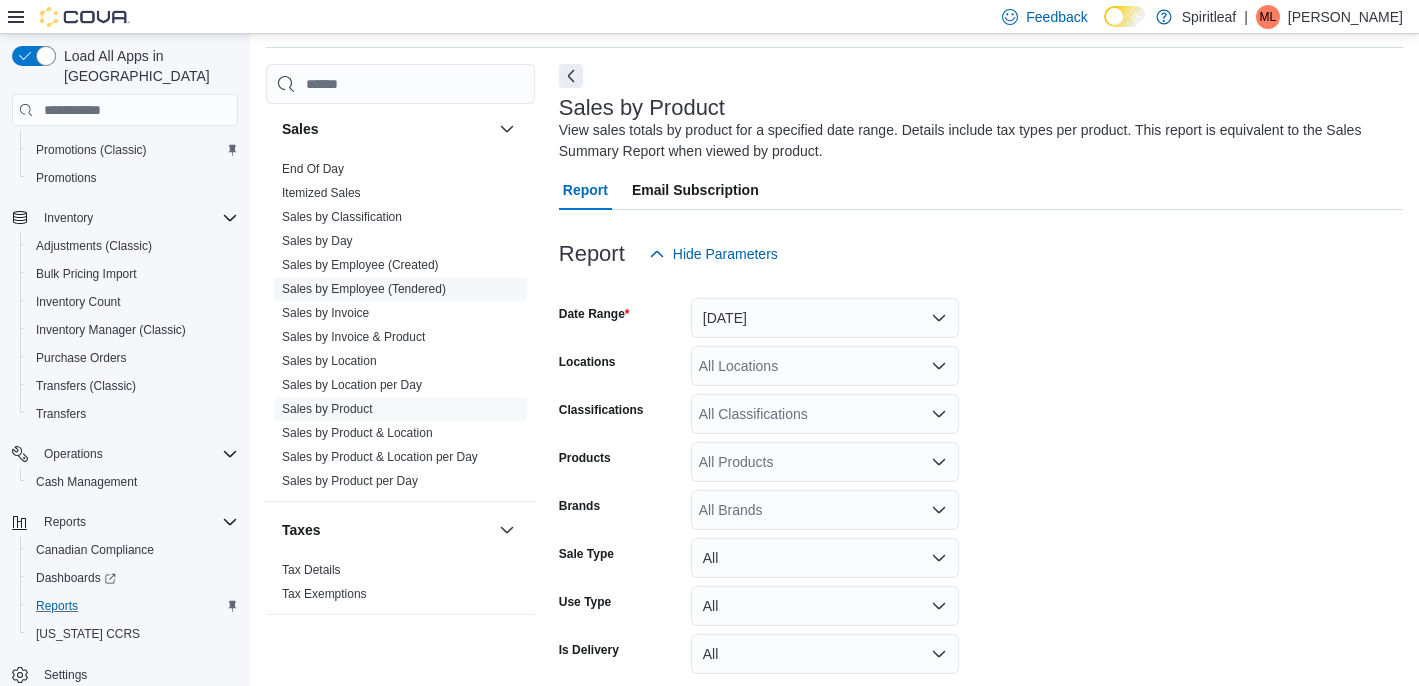 click on "Sales by Employee (Tendered)" at bounding box center [364, 289] 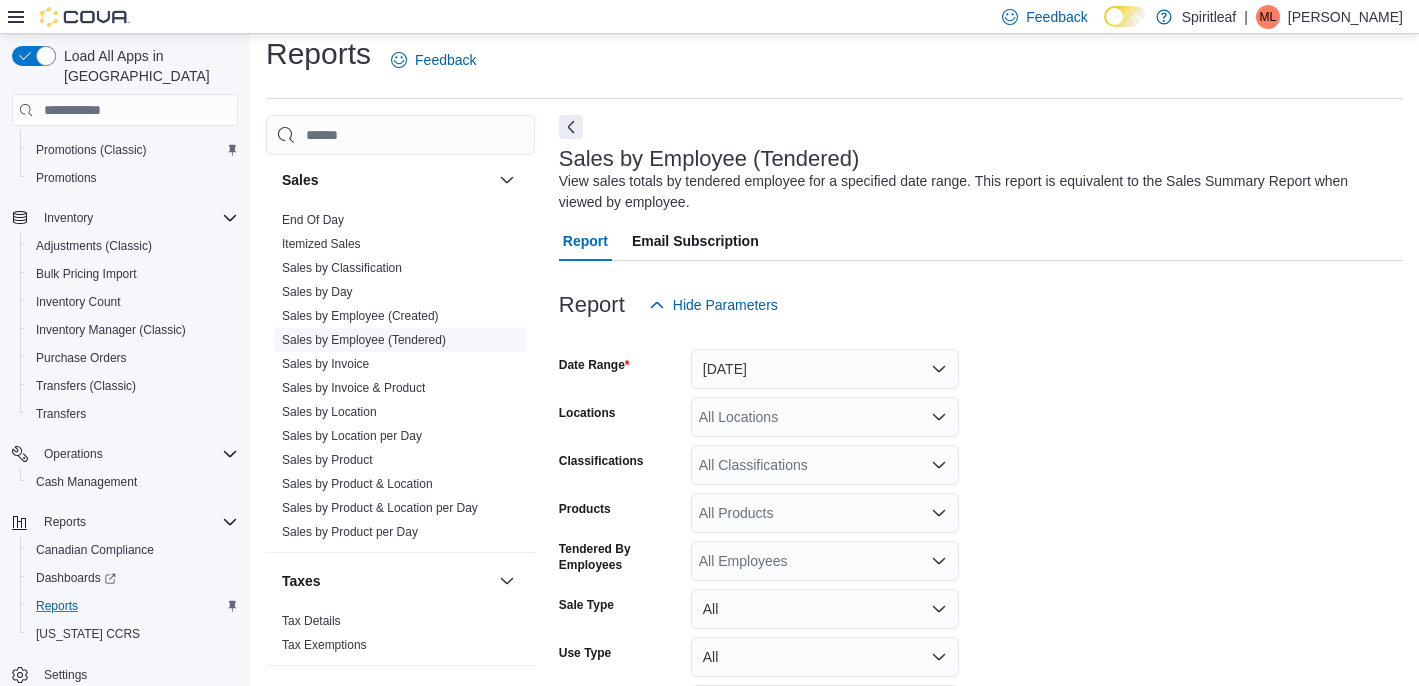 scroll, scrollTop: 67, scrollLeft: 0, axis: vertical 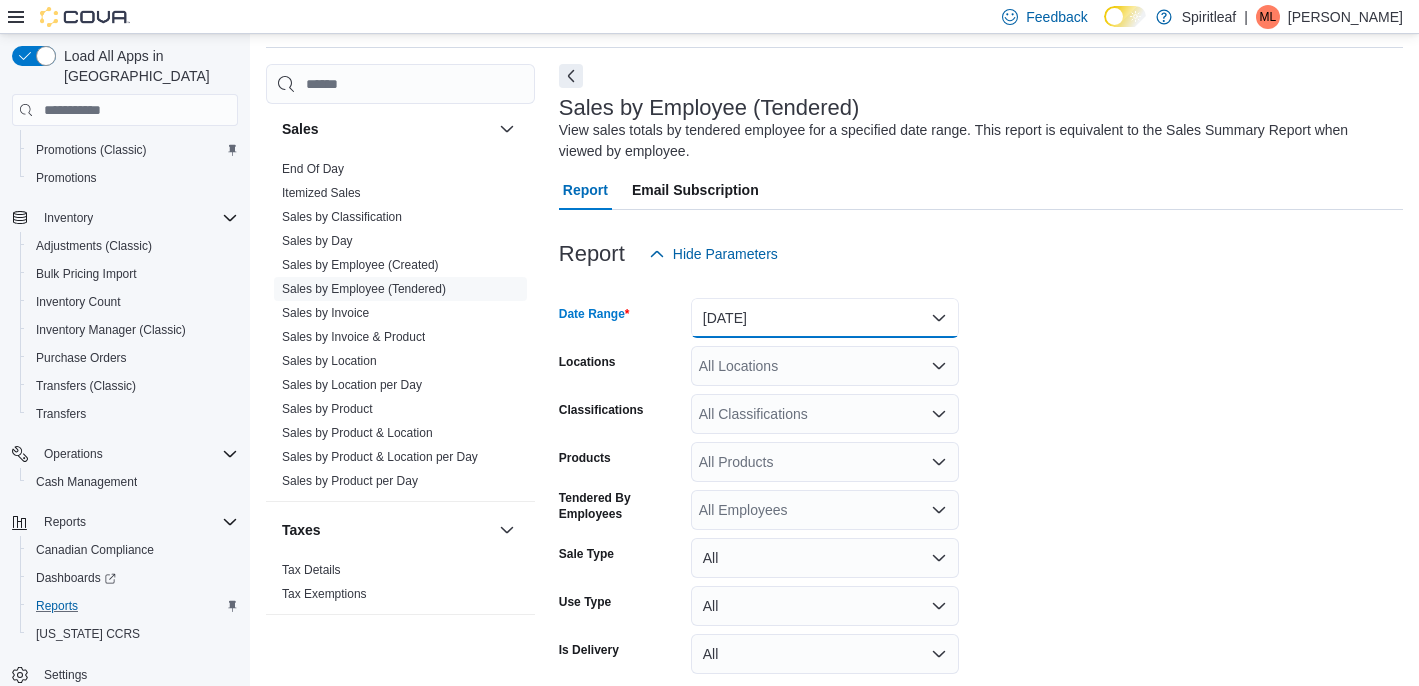 click on "[DATE]" at bounding box center (825, 318) 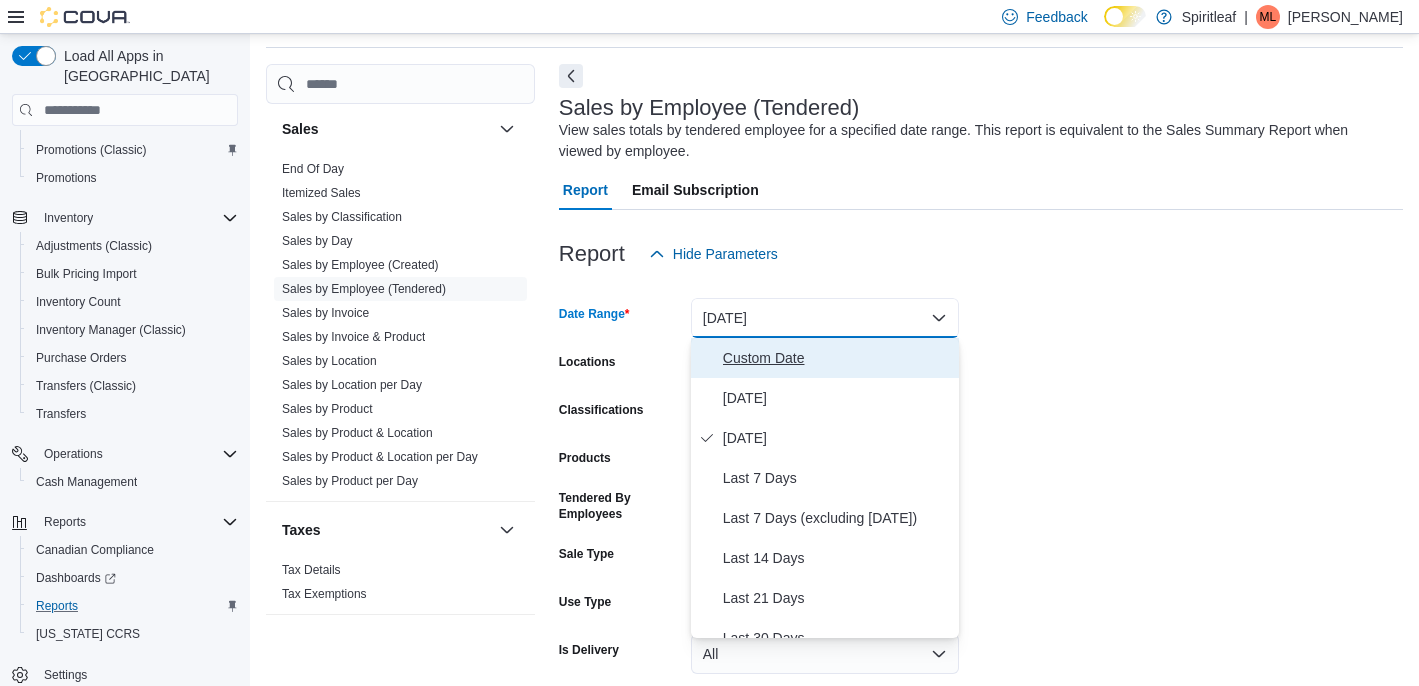 click on "Custom Date" at bounding box center (837, 358) 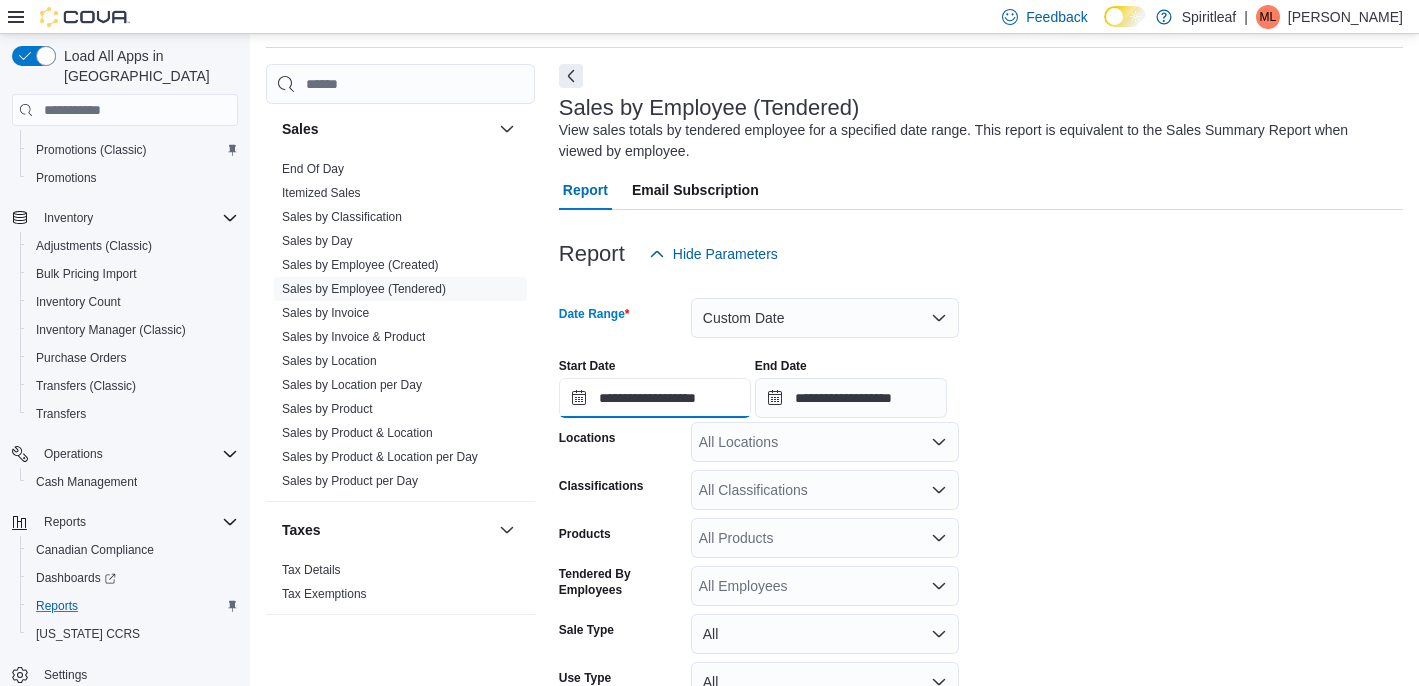 click on "**********" at bounding box center [655, 398] 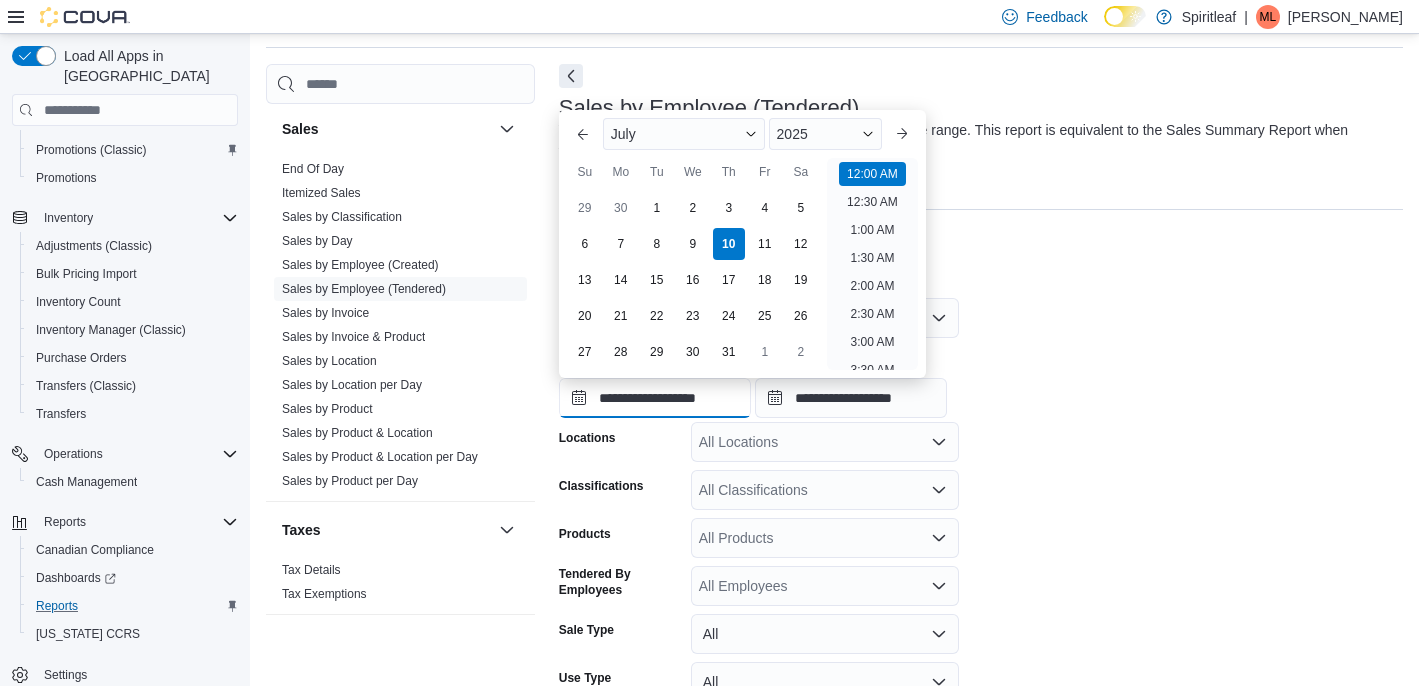 scroll, scrollTop: 62, scrollLeft: 0, axis: vertical 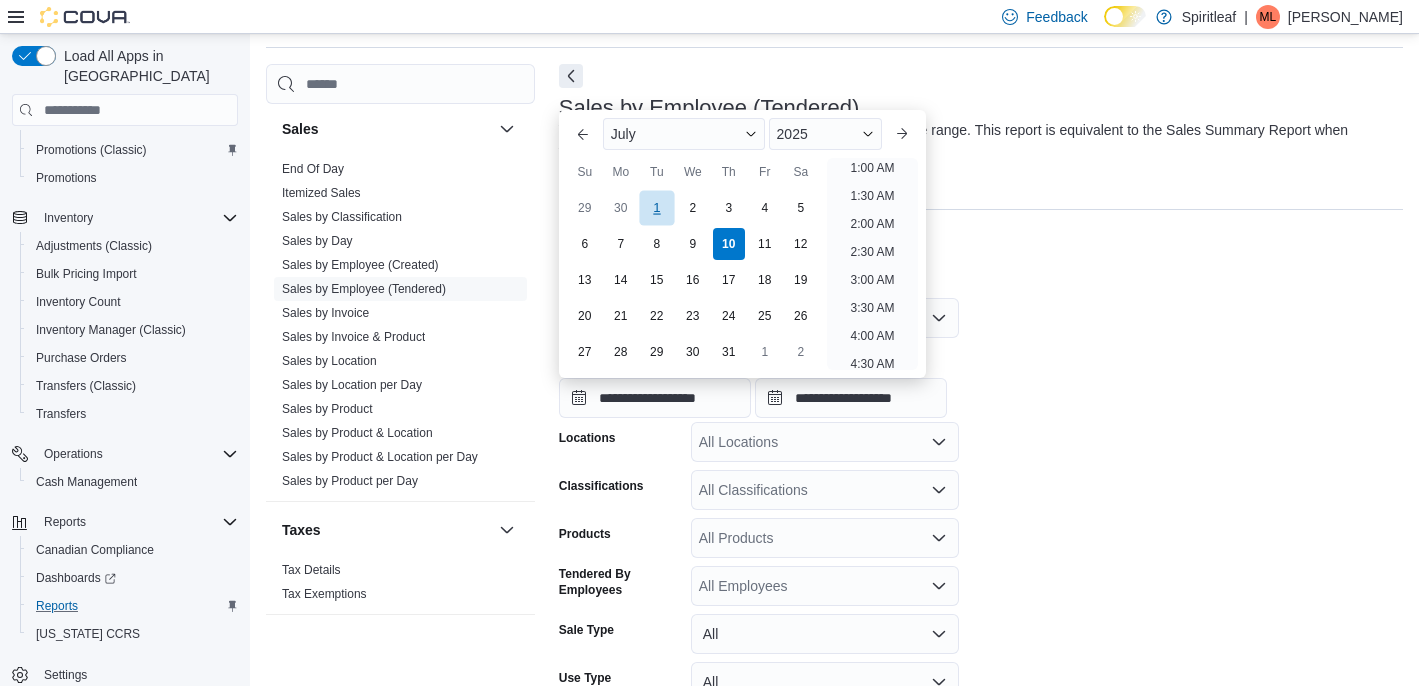 click on "1" at bounding box center (656, 208) 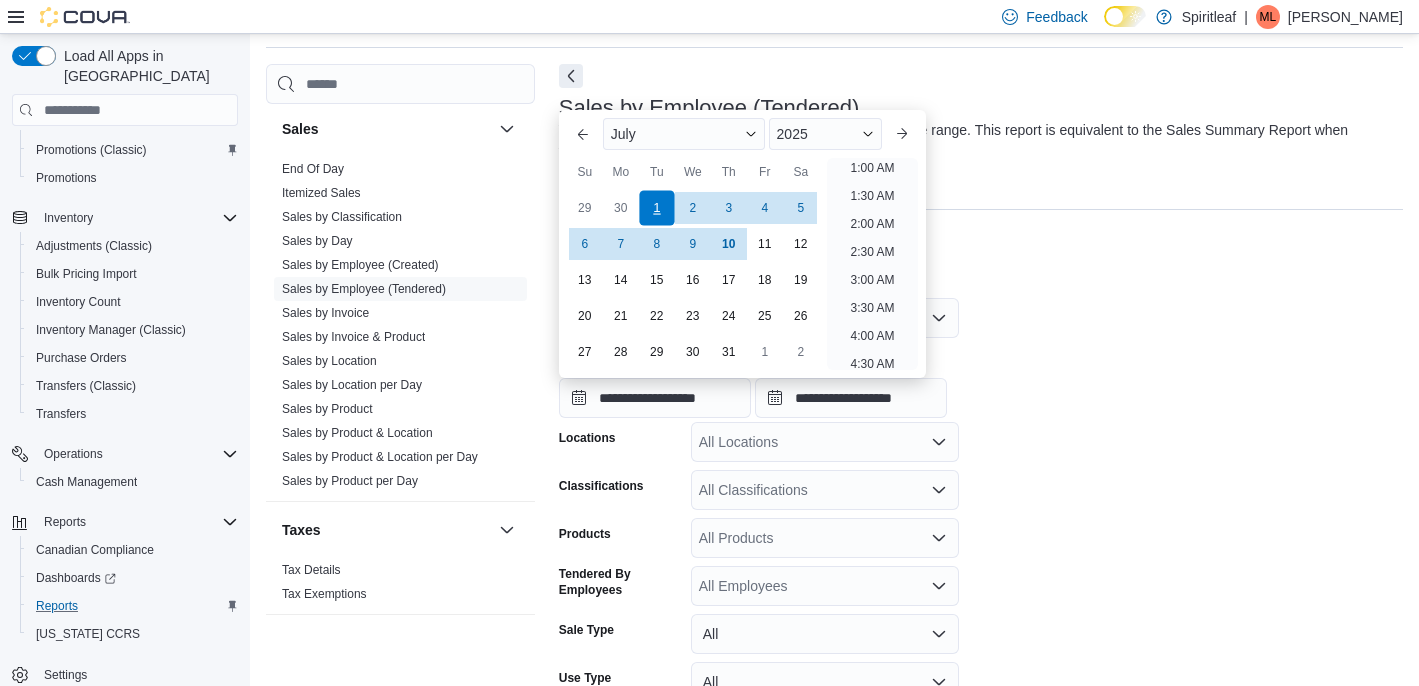 scroll, scrollTop: 4, scrollLeft: 0, axis: vertical 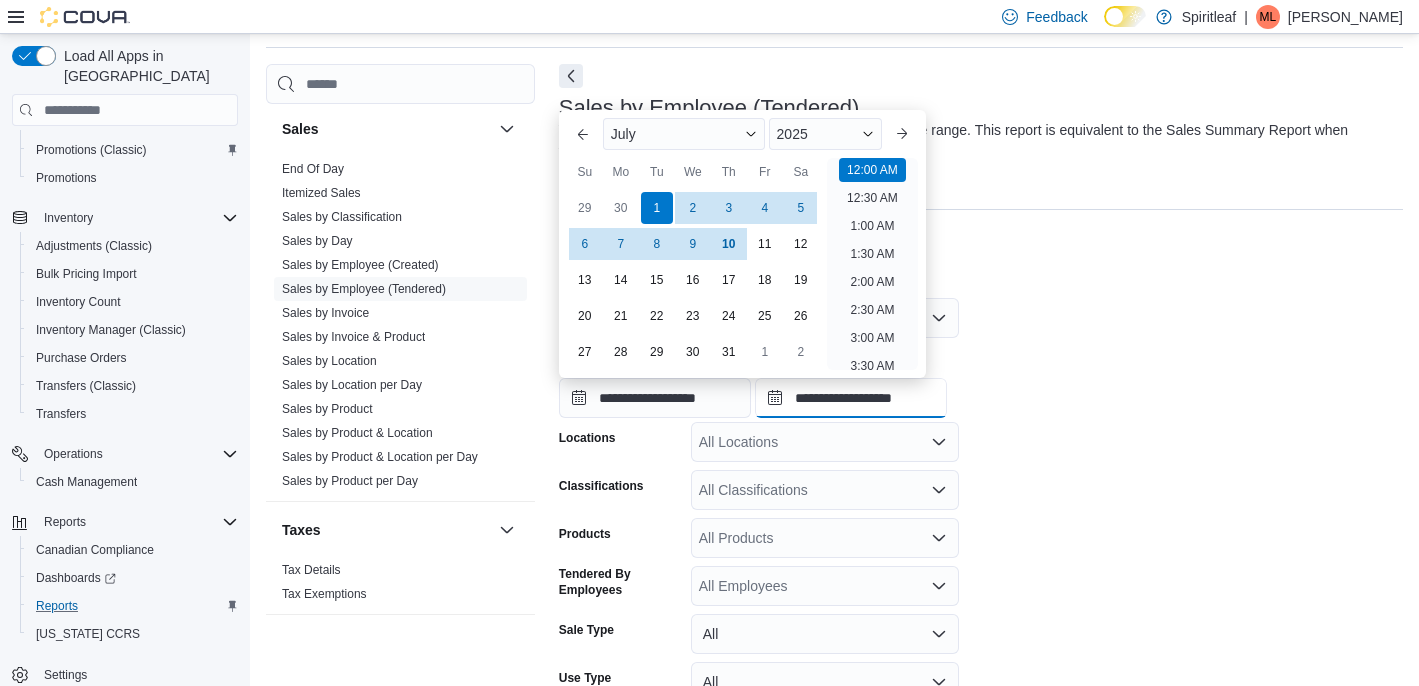 click on "**********" at bounding box center [851, 398] 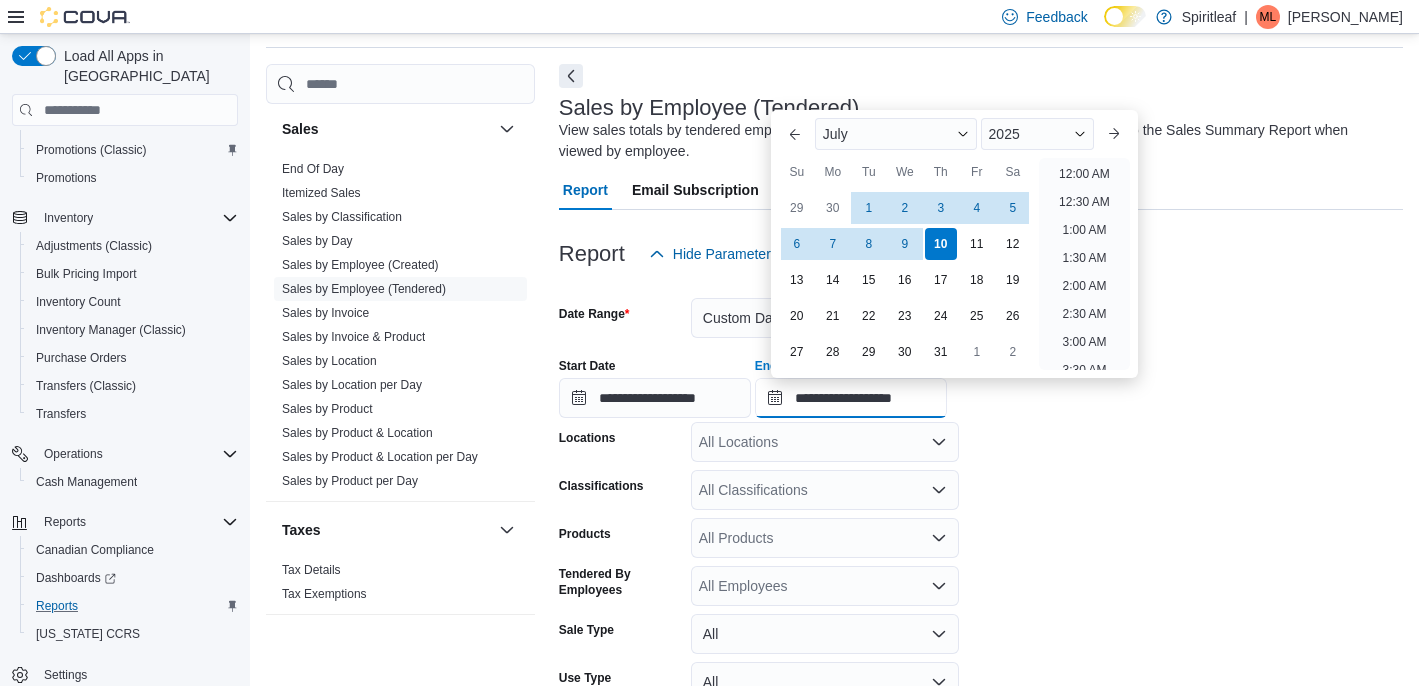 scroll, scrollTop: 1136, scrollLeft: 0, axis: vertical 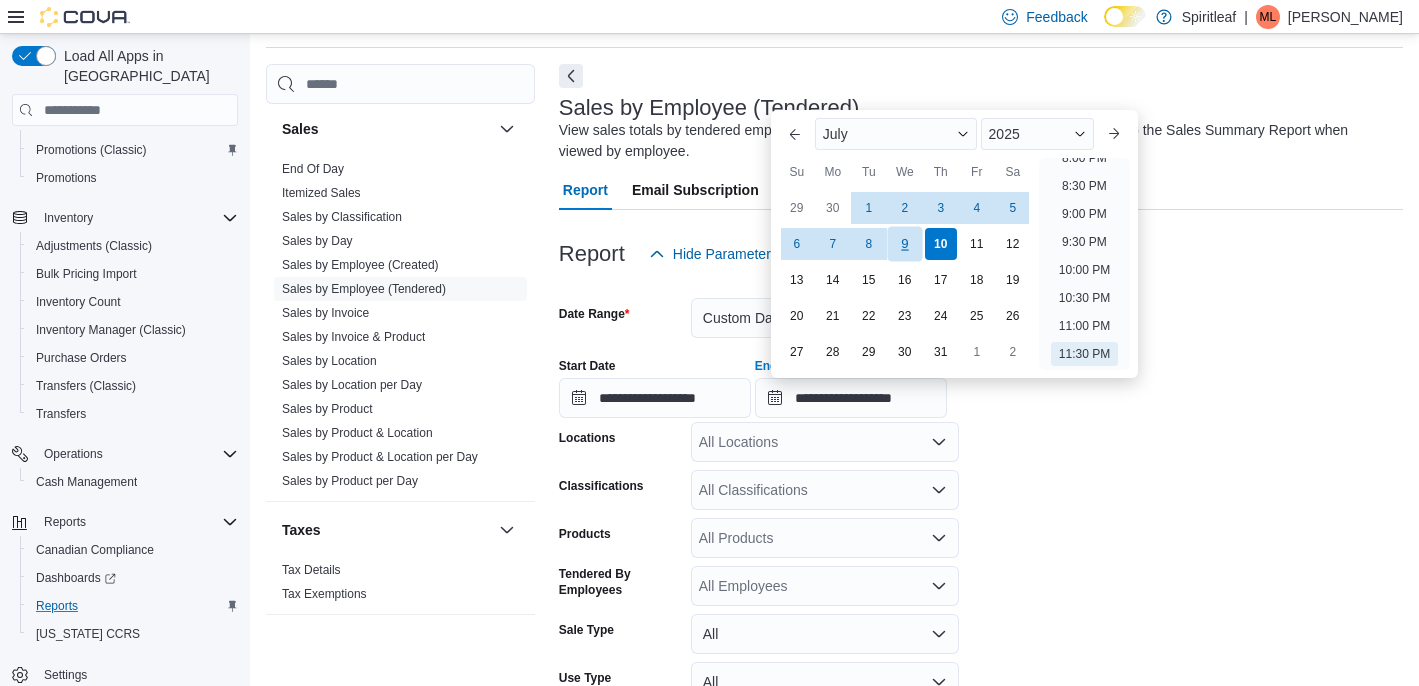 click on "9" at bounding box center (904, 244) 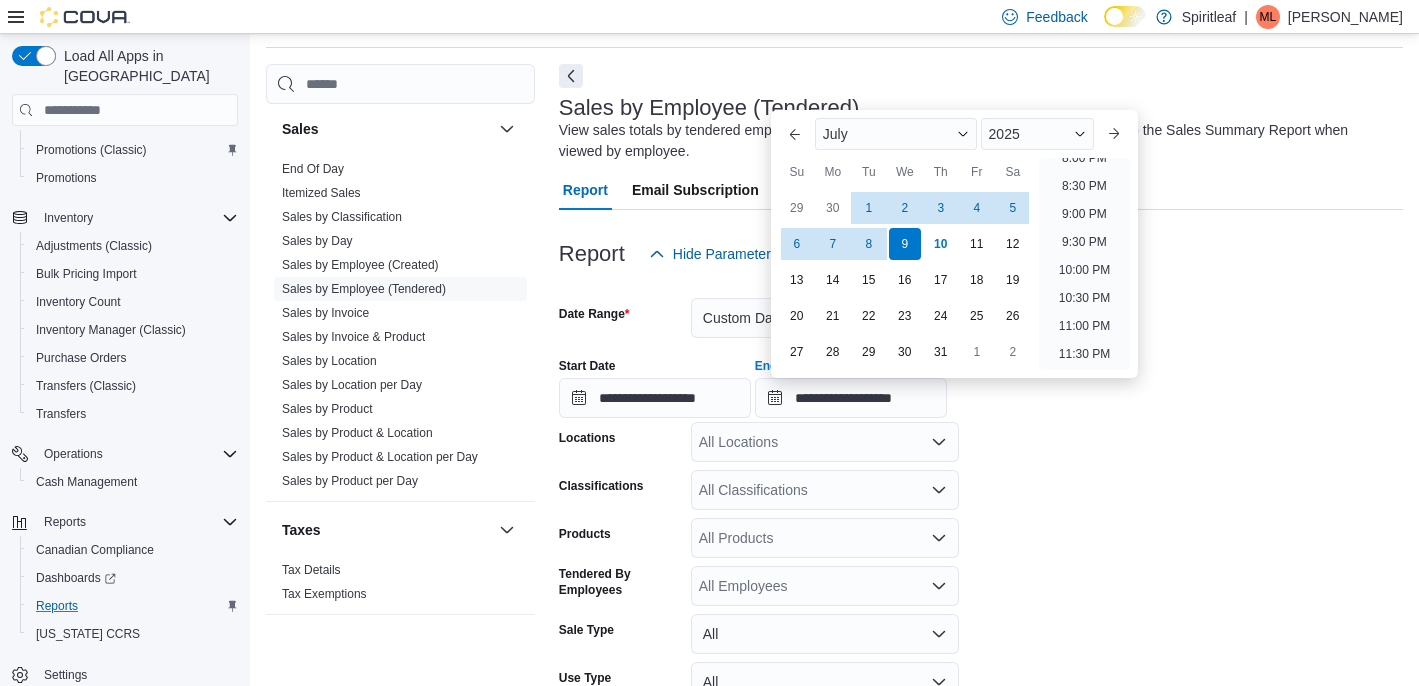 click on "**********" at bounding box center [981, 540] 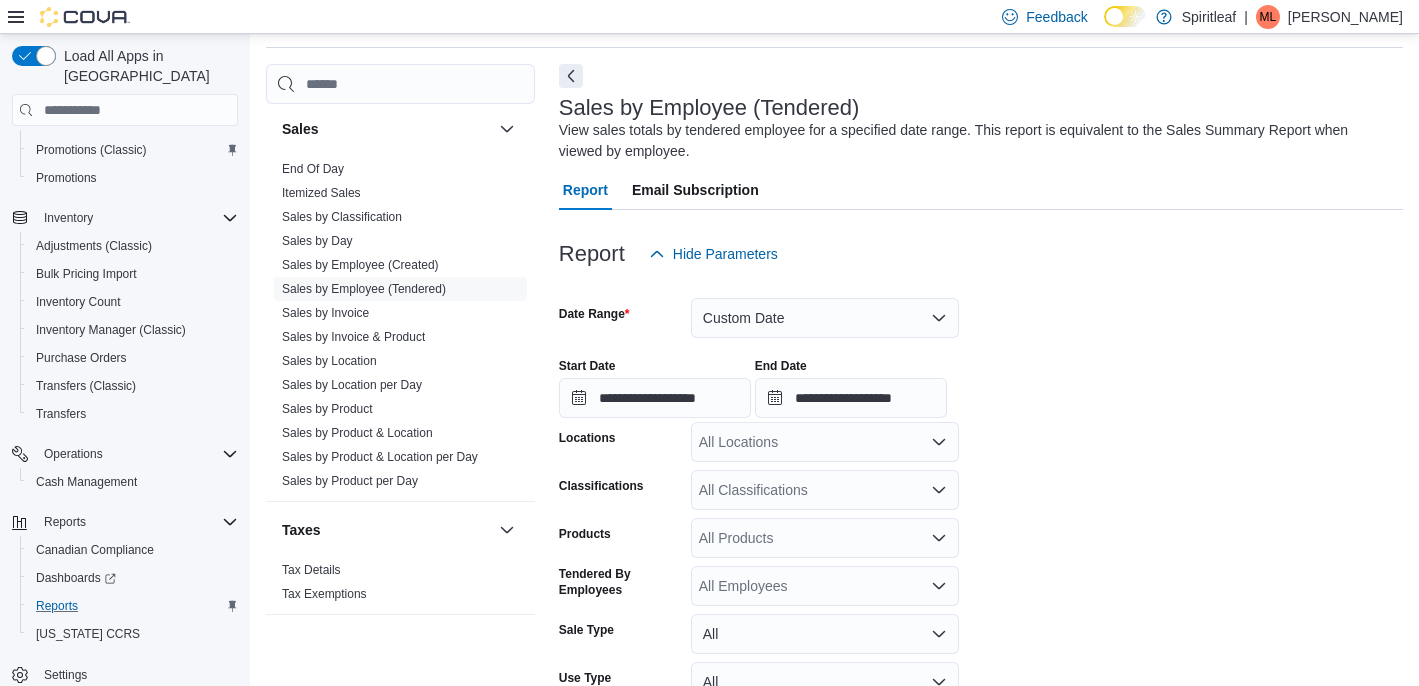 scroll, scrollTop: 227, scrollLeft: 0, axis: vertical 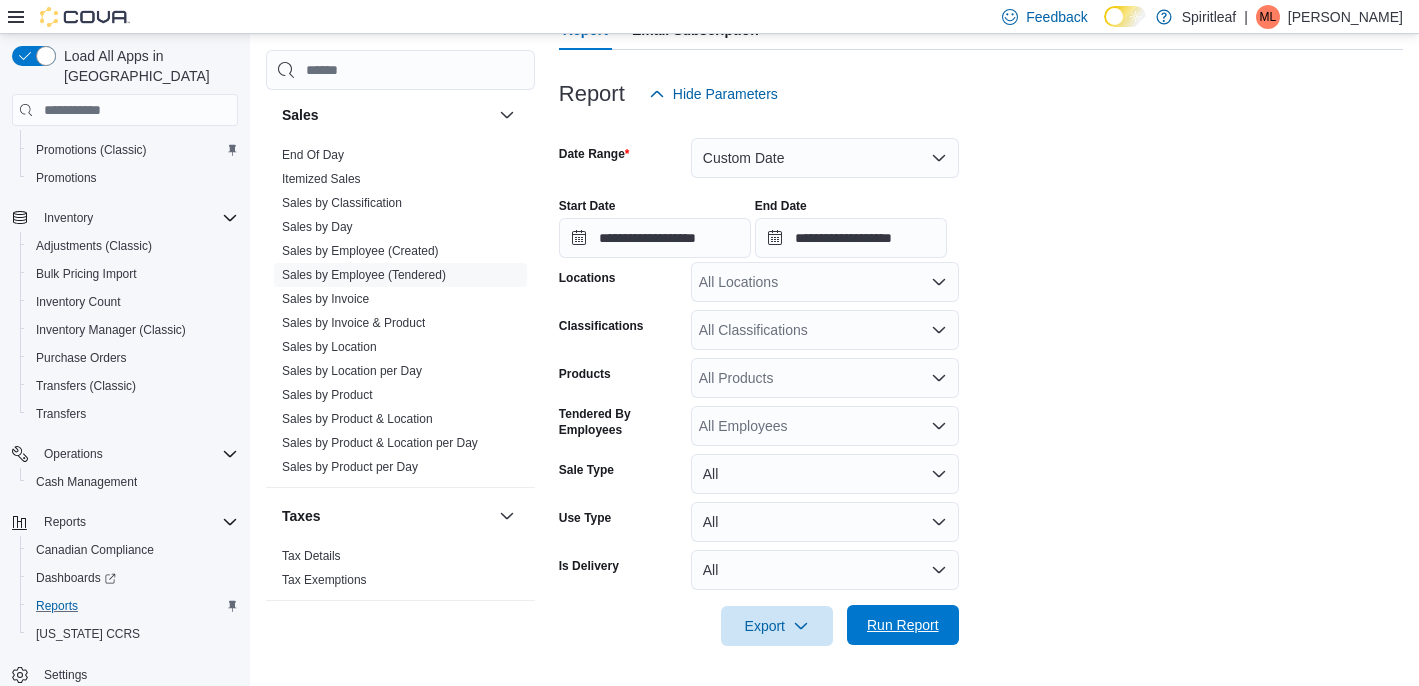 click on "Run Report" at bounding box center (903, 625) 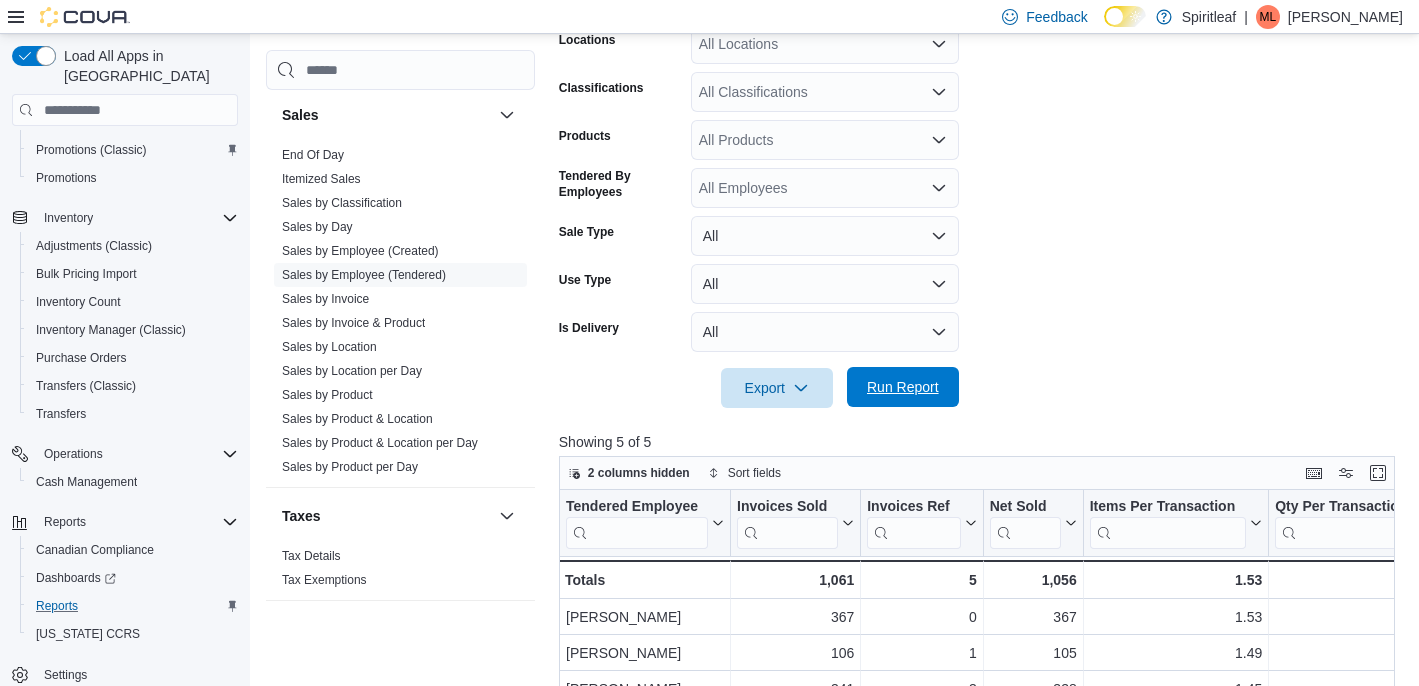 scroll, scrollTop: 466, scrollLeft: 0, axis: vertical 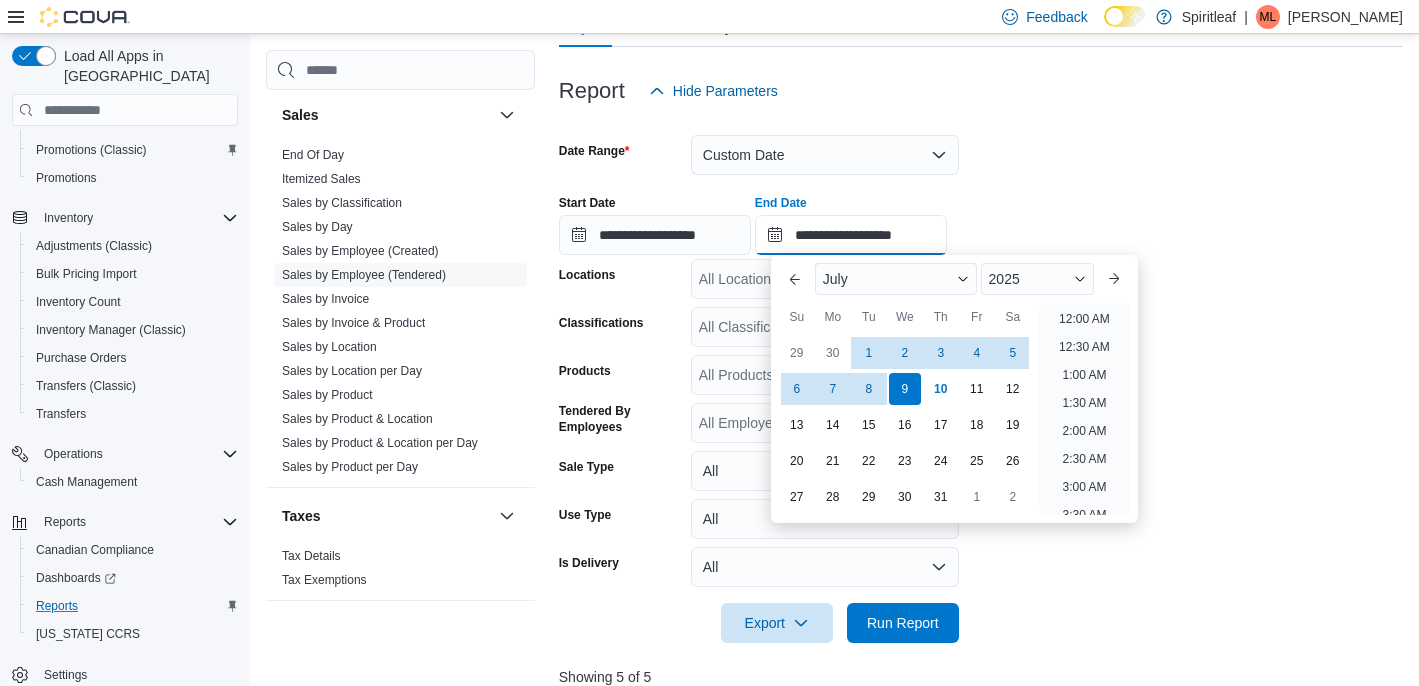 click on "**********" at bounding box center (851, 235) 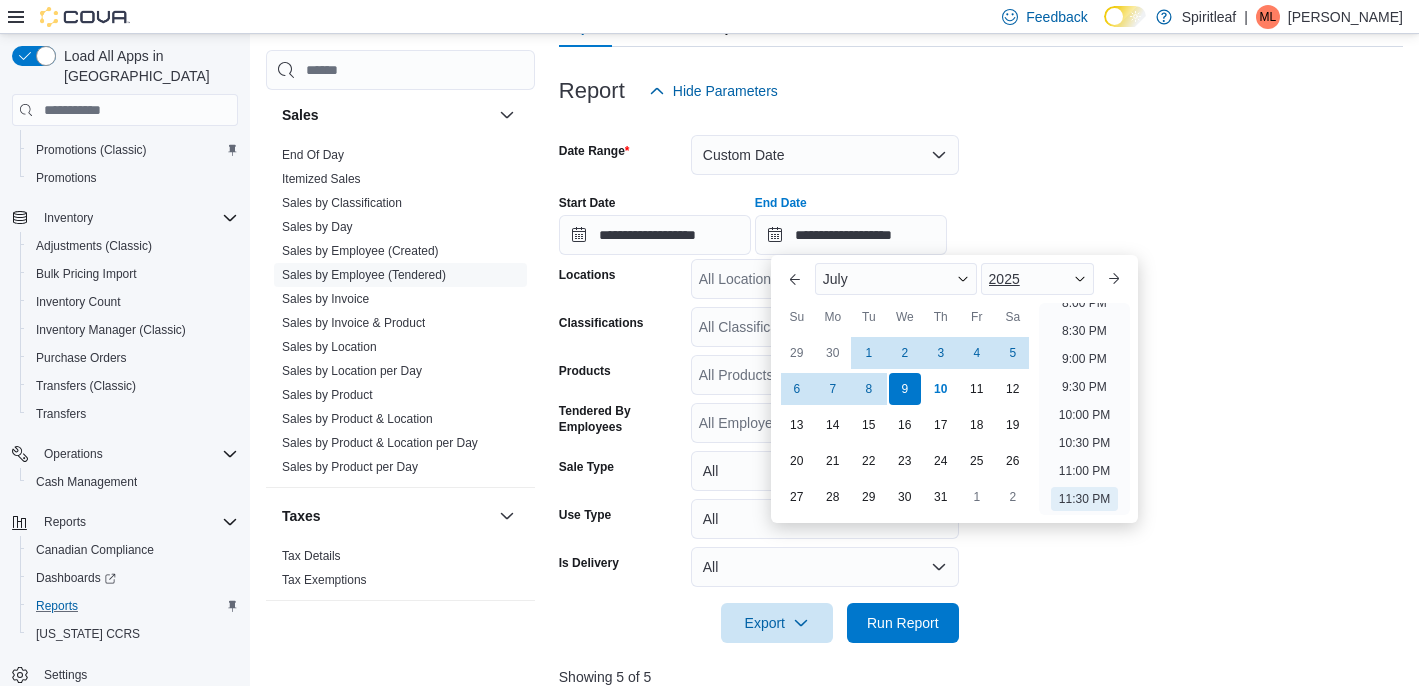click on "2025" at bounding box center [1038, 279] 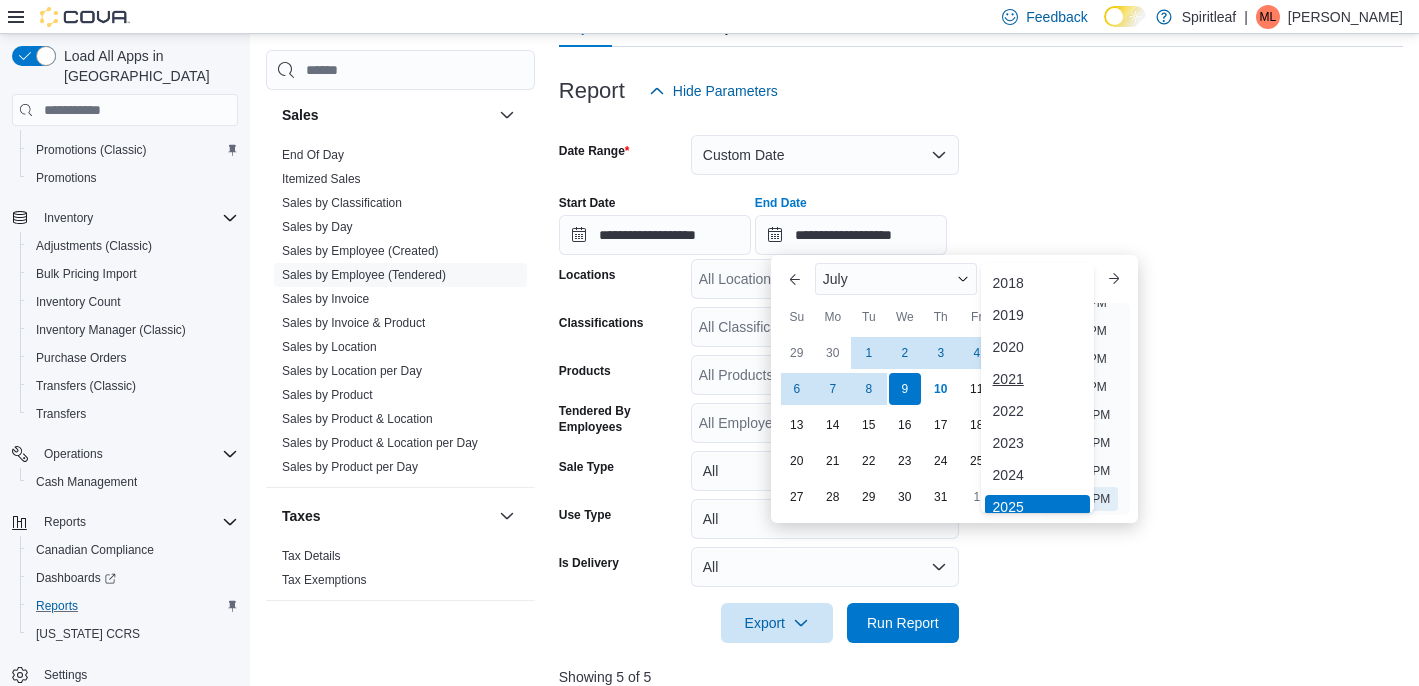 scroll, scrollTop: 6, scrollLeft: 0, axis: vertical 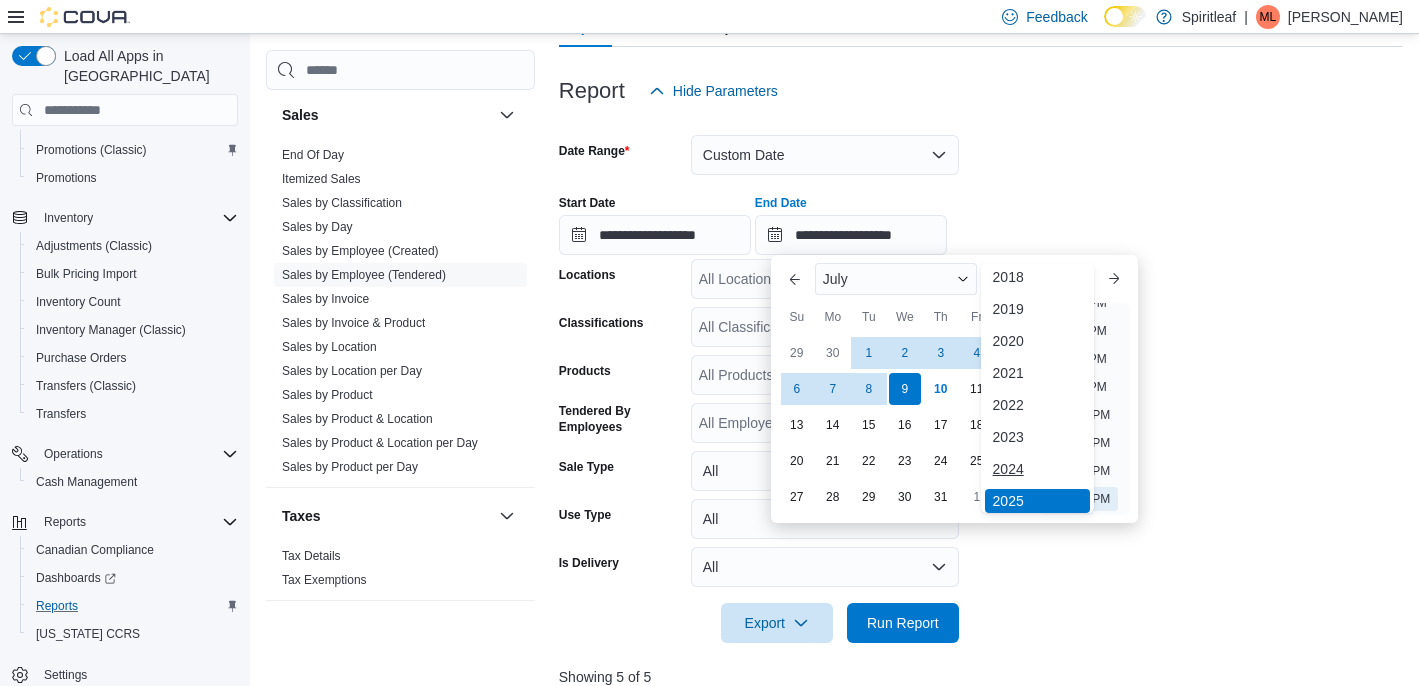 click on "2024" at bounding box center [1038, 469] 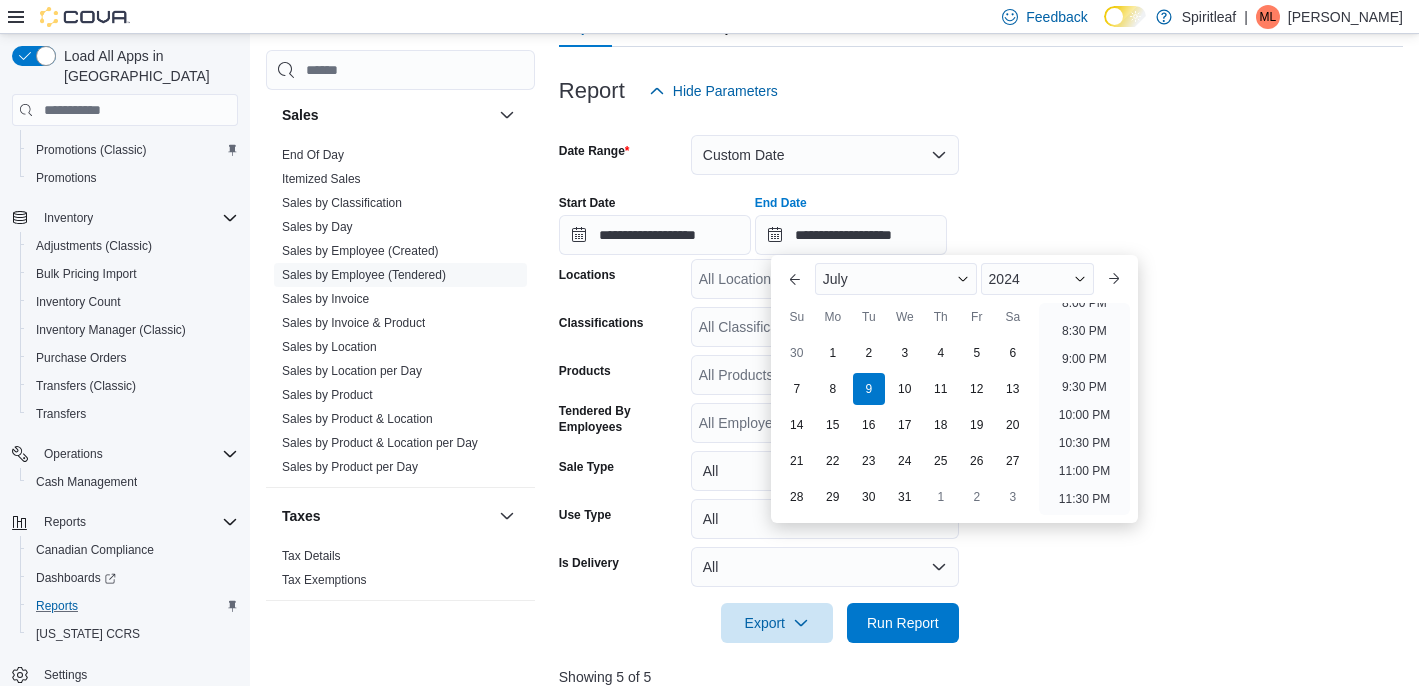 click on "**********" at bounding box center [981, 377] 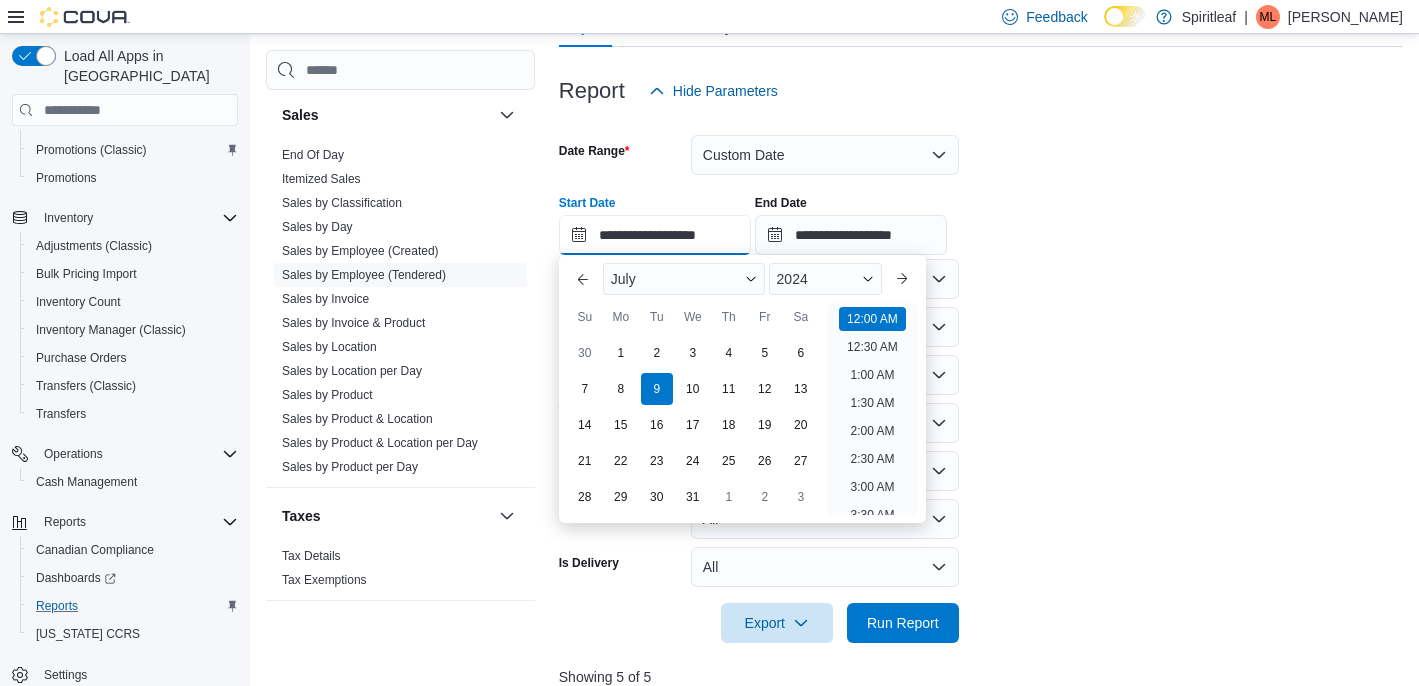 click on "**********" at bounding box center [655, 235] 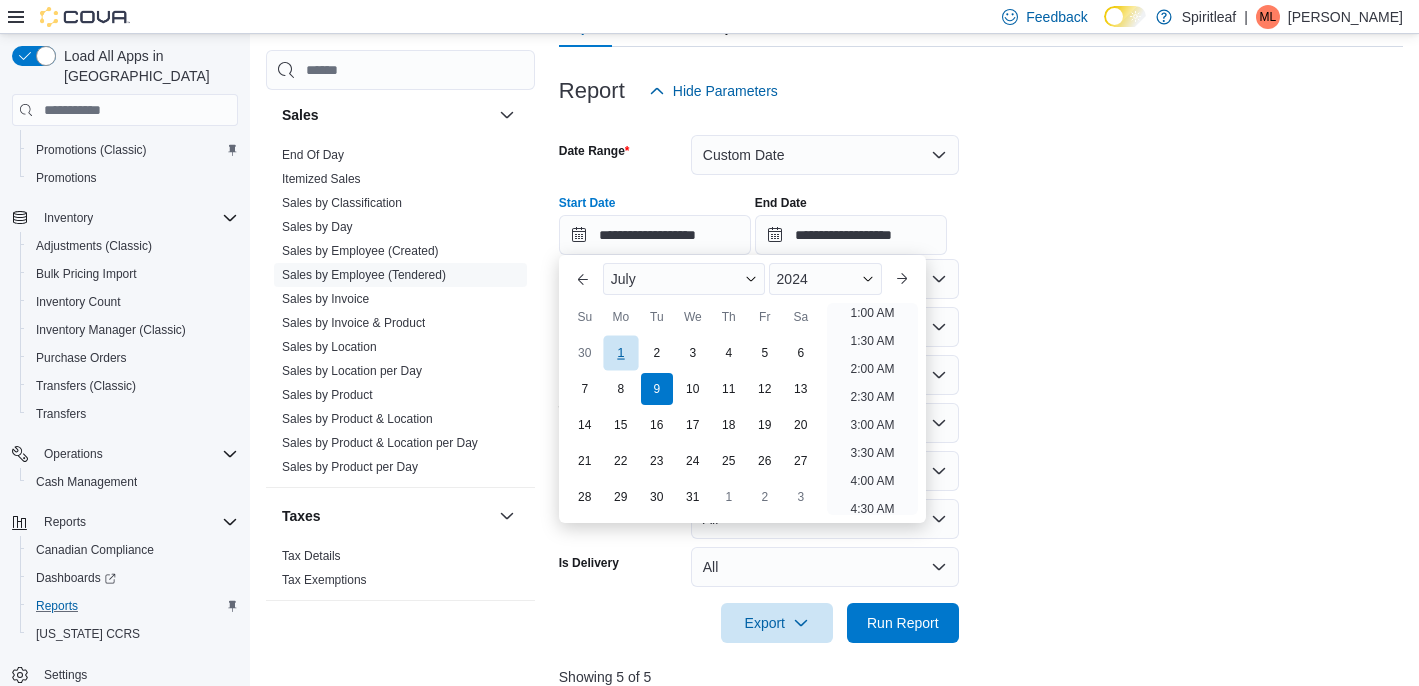 click on "1" at bounding box center (620, 353) 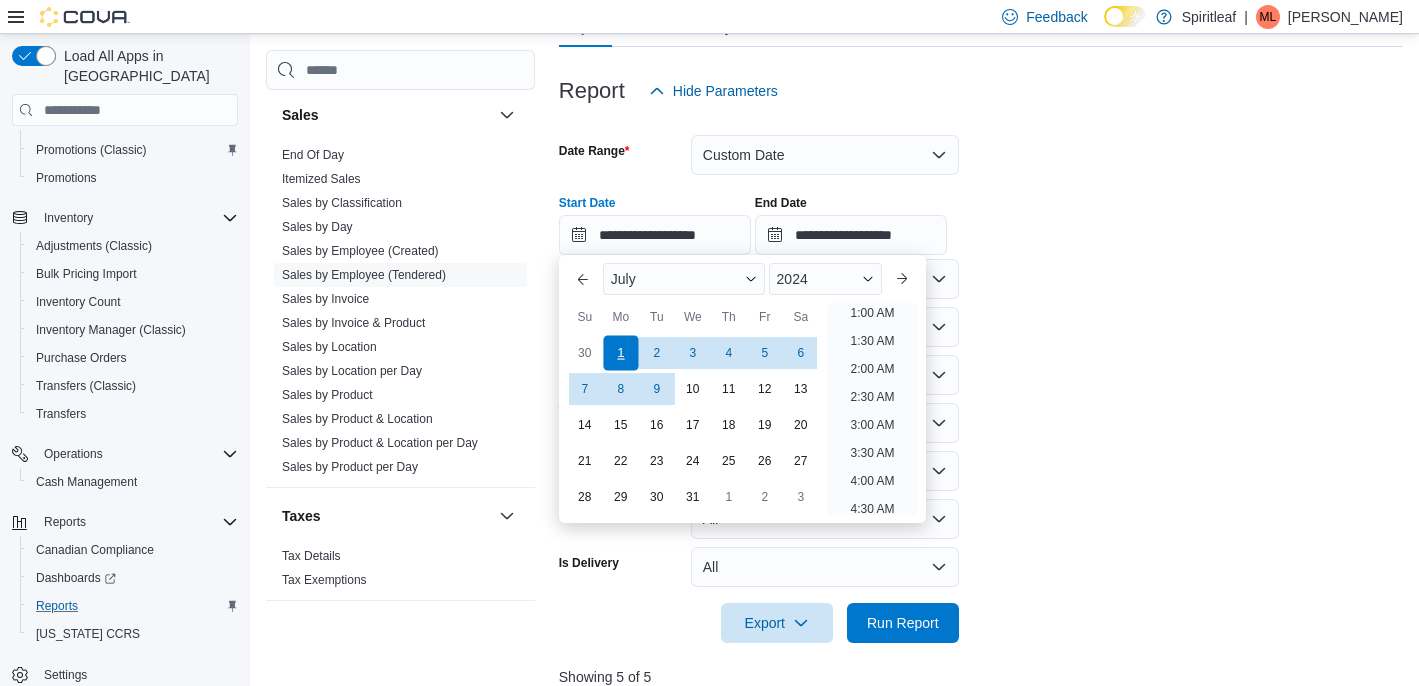 scroll, scrollTop: 4, scrollLeft: 0, axis: vertical 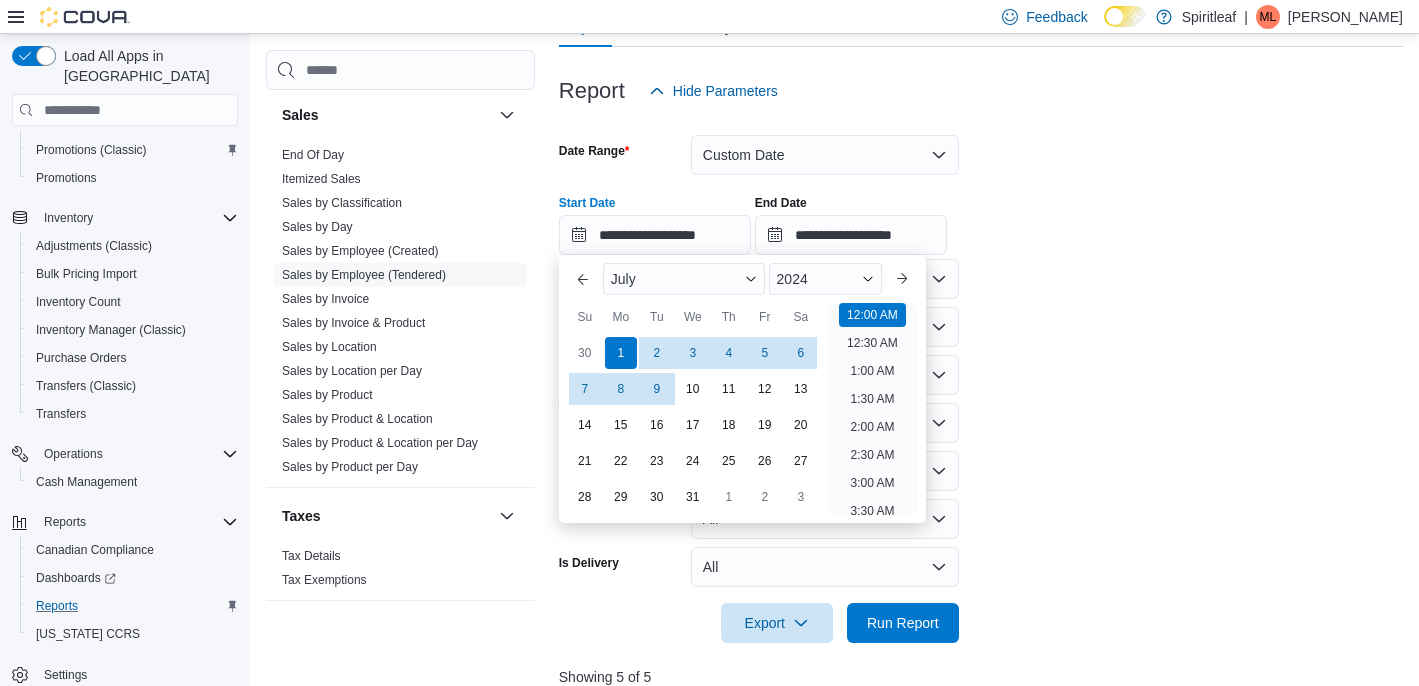 click on "**********" at bounding box center [981, 377] 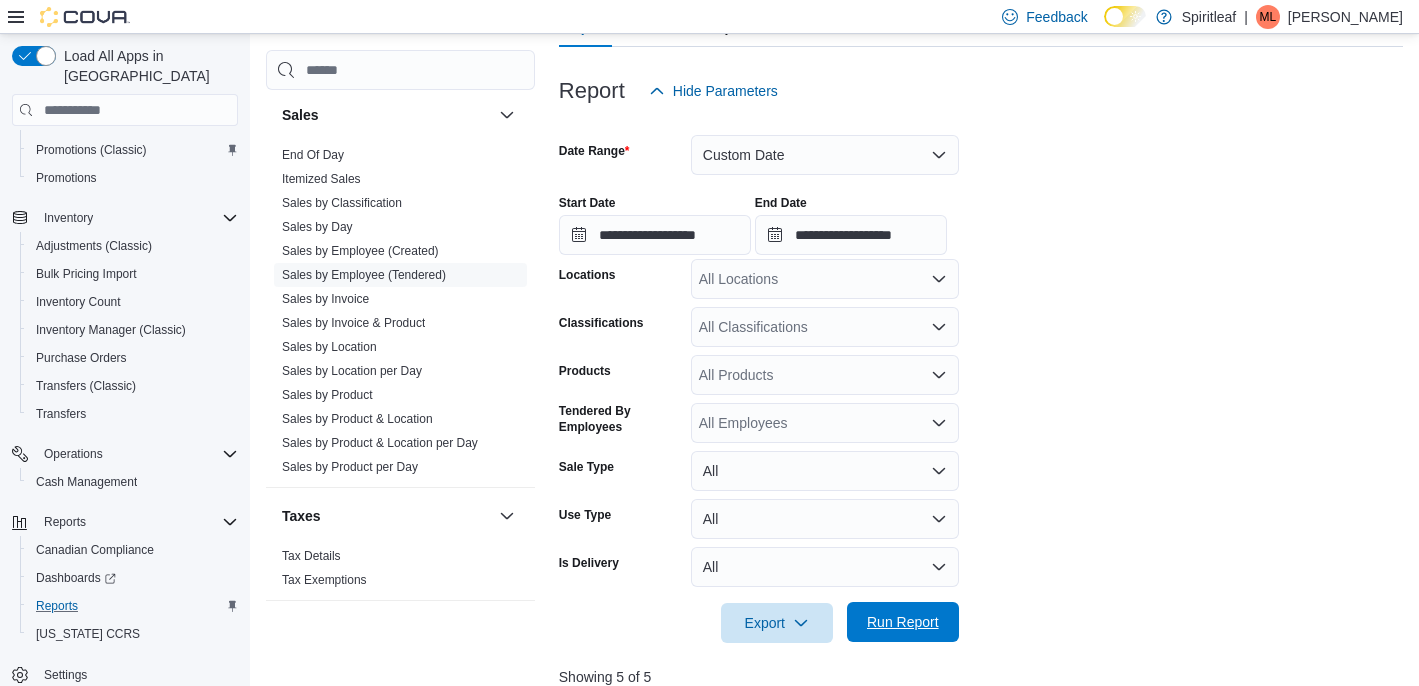 click on "Run Report" at bounding box center (903, 622) 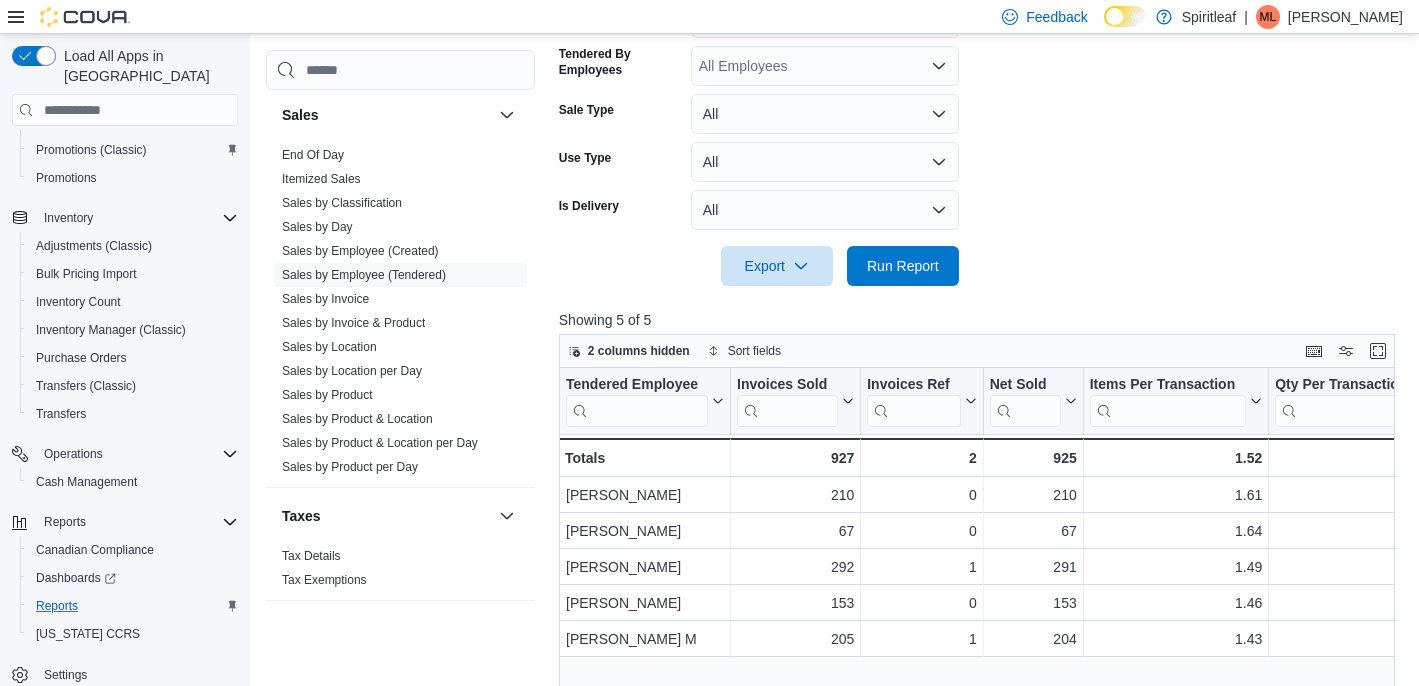 scroll, scrollTop: 607, scrollLeft: 0, axis: vertical 